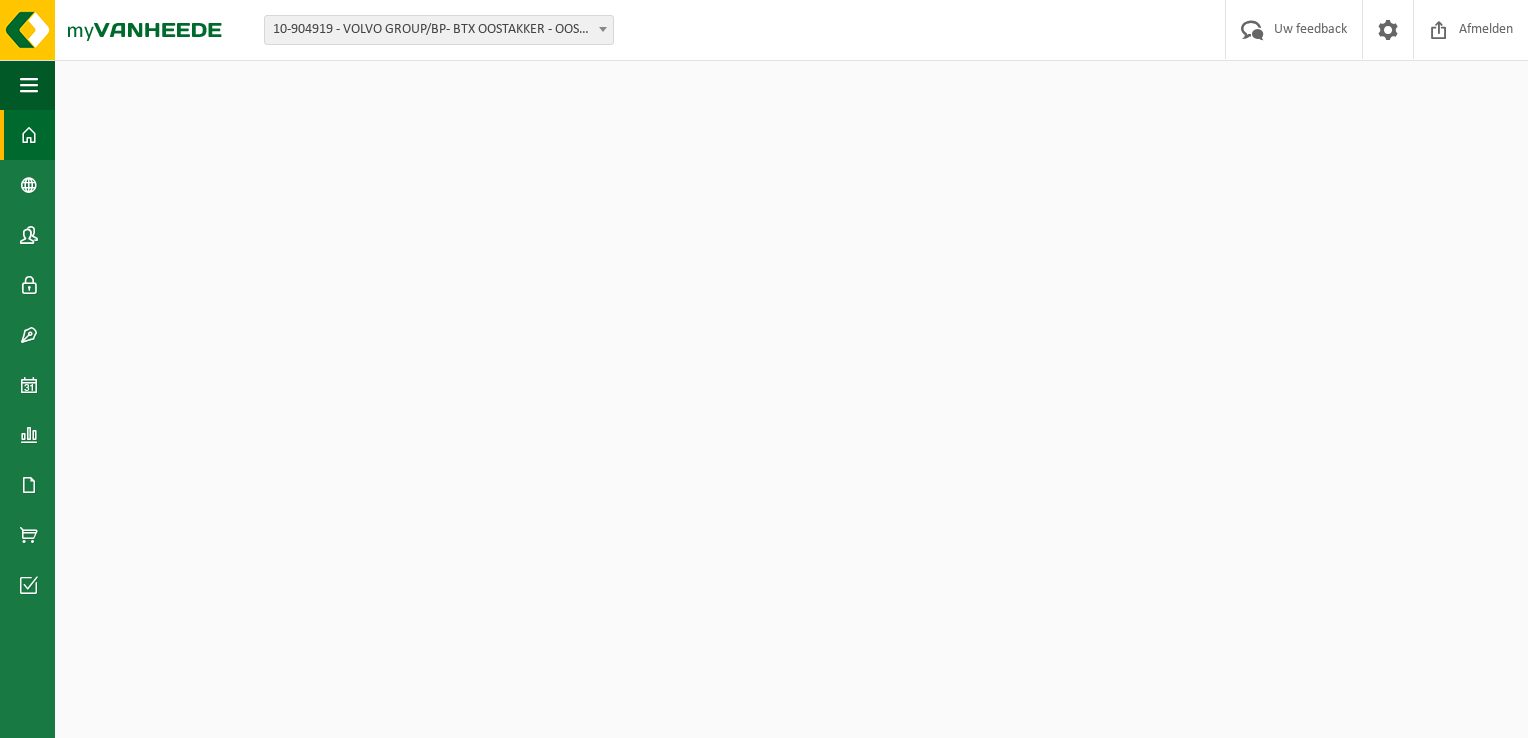 scroll, scrollTop: 0, scrollLeft: 0, axis: both 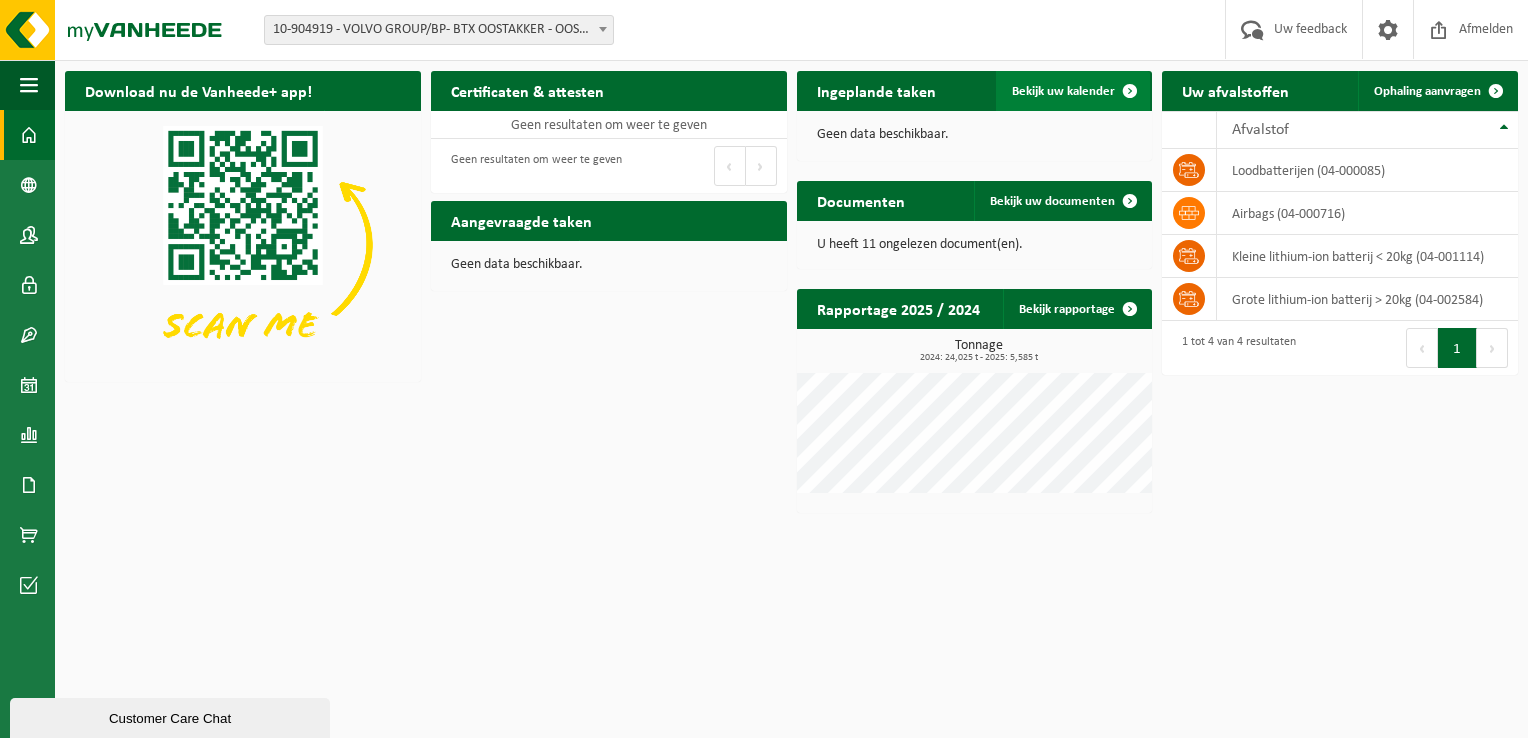 click at bounding box center [1130, 91] 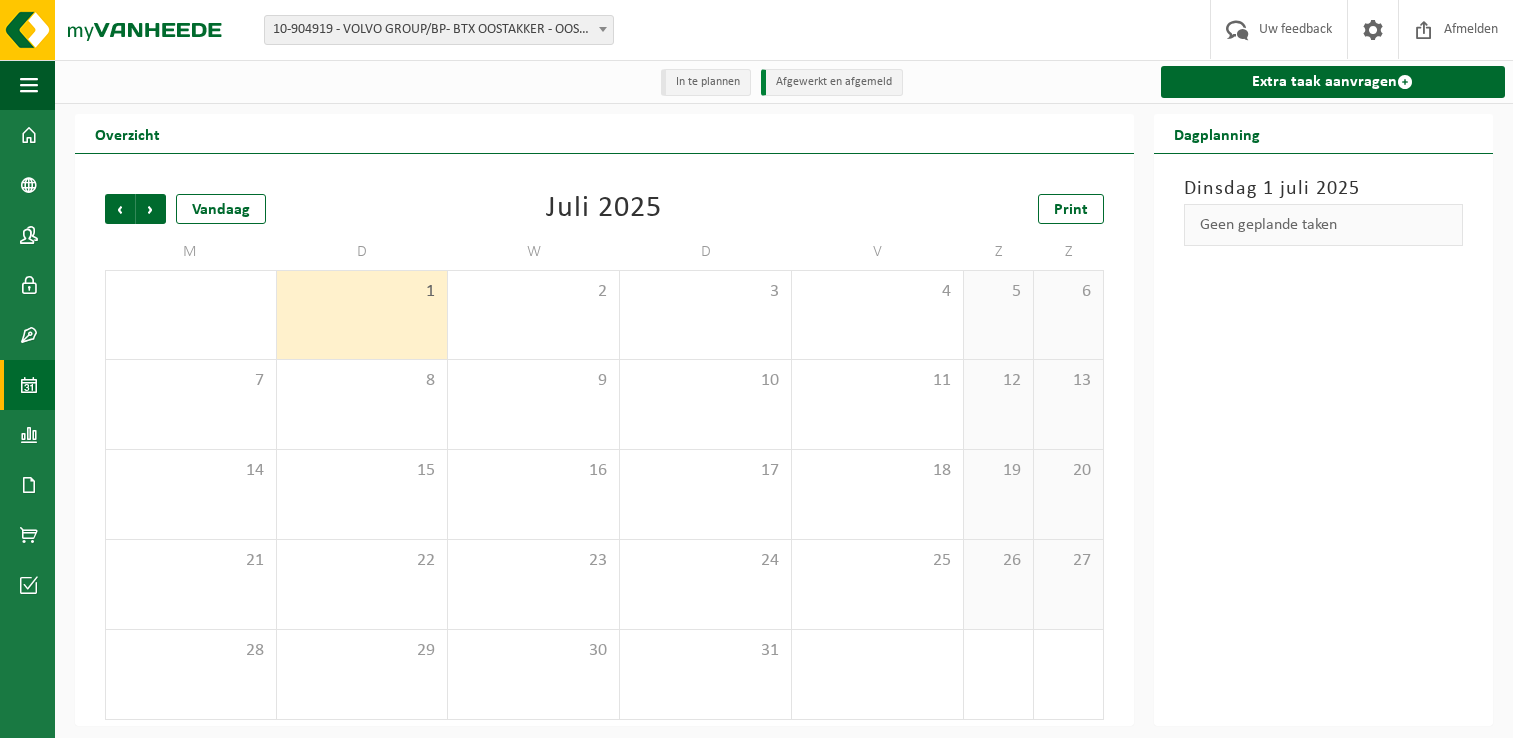 scroll, scrollTop: 0, scrollLeft: 0, axis: both 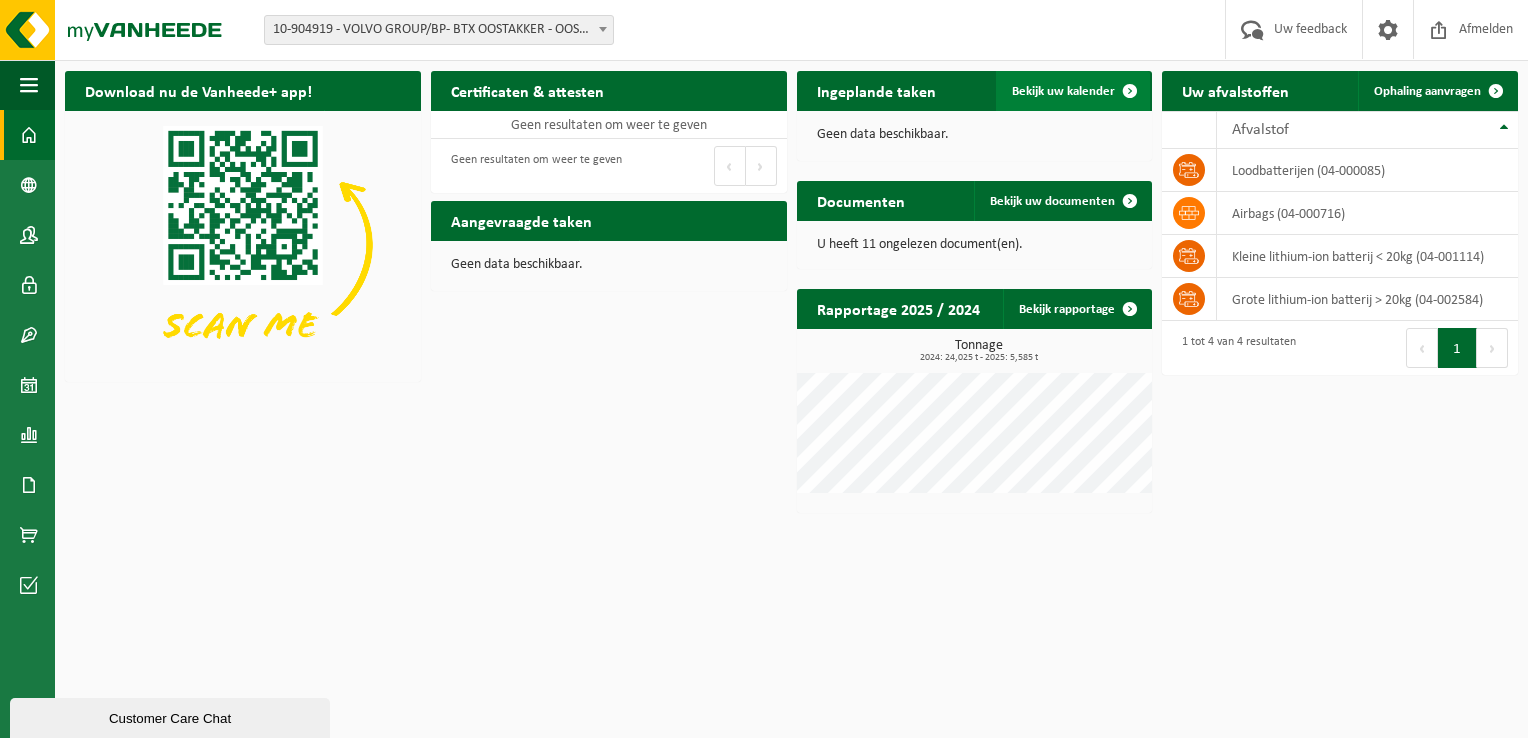 click on "Bekijk uw kalender" at bounding box center (1063, 91) 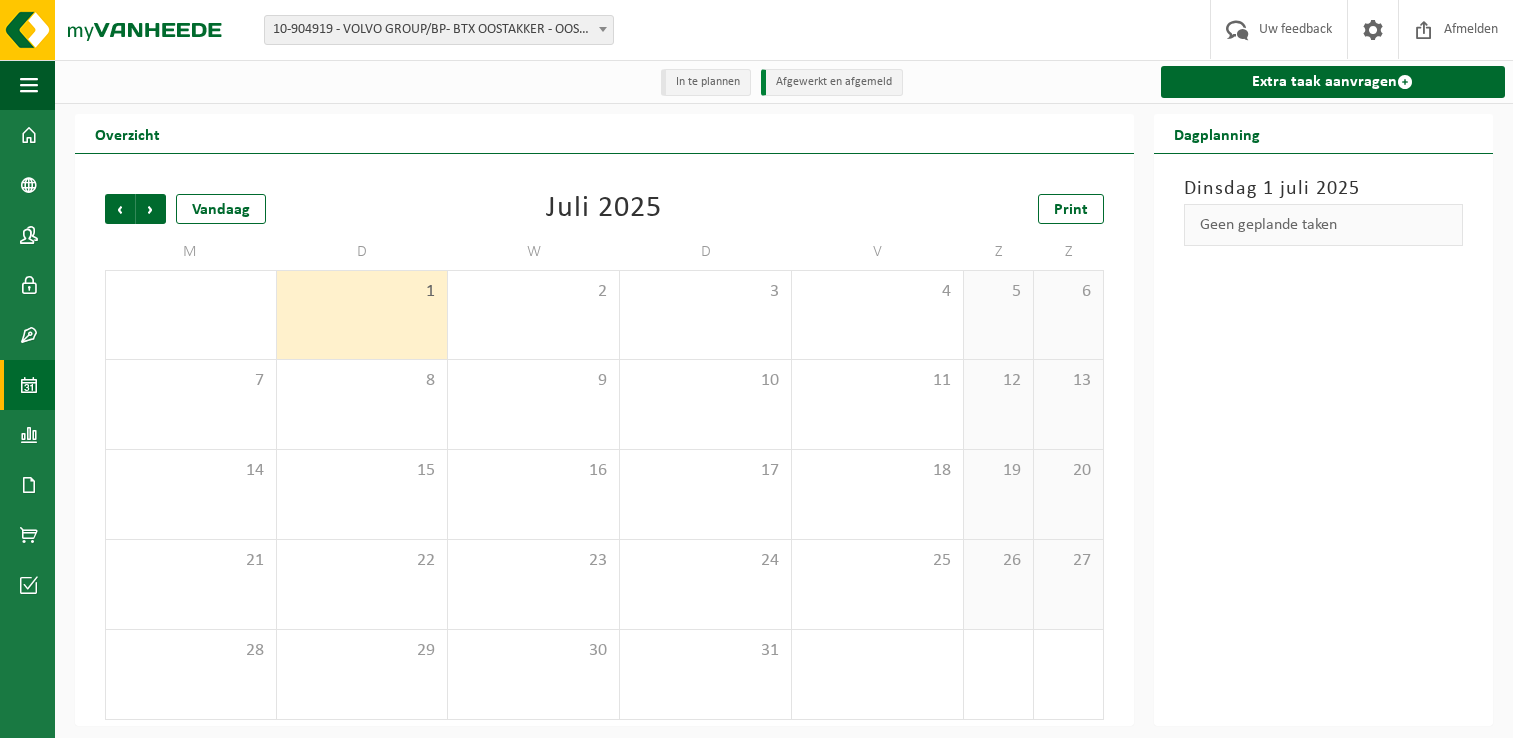 scroll, scrollTop: 0, scrollLeft: 0, axis: both 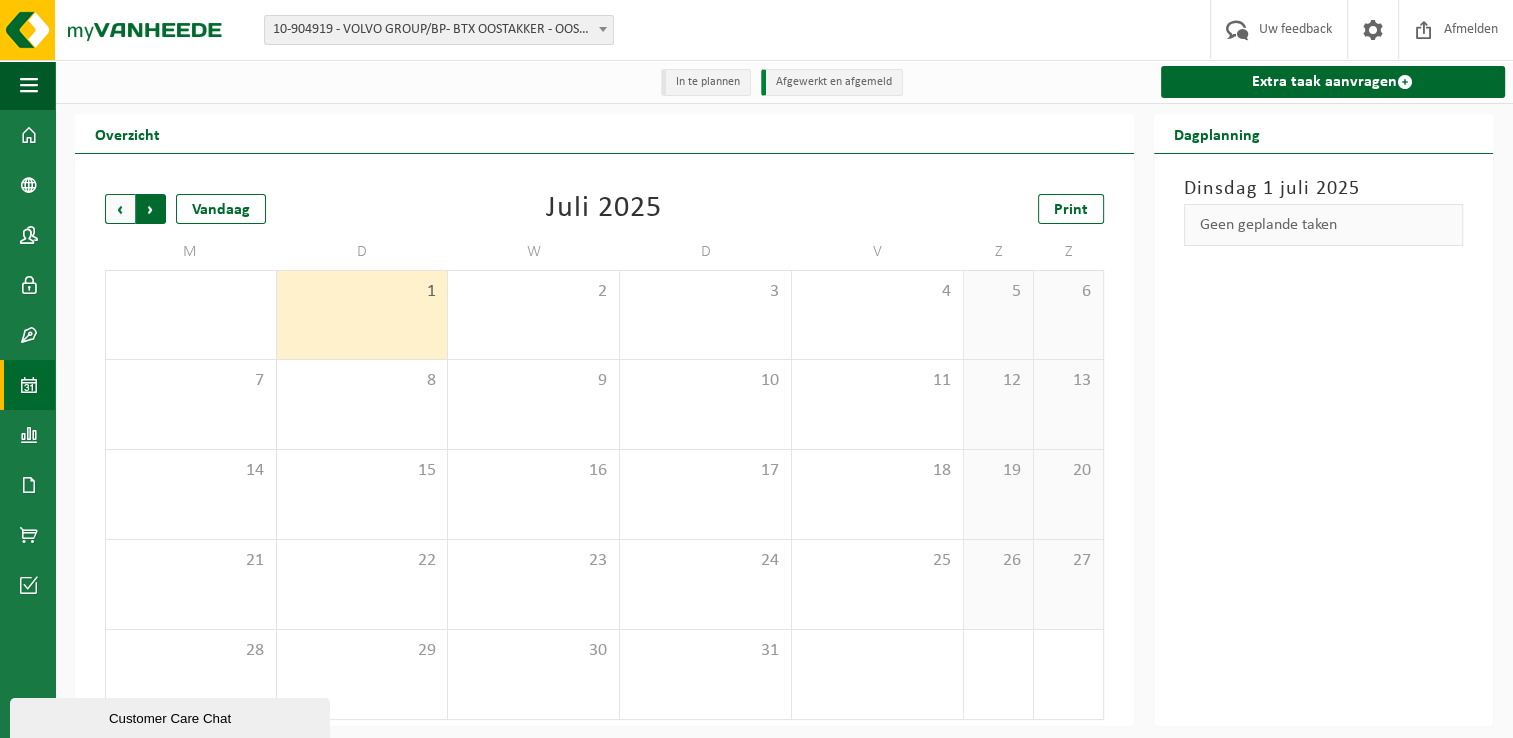 click on "Vorige" at bounding box center (120, 209) 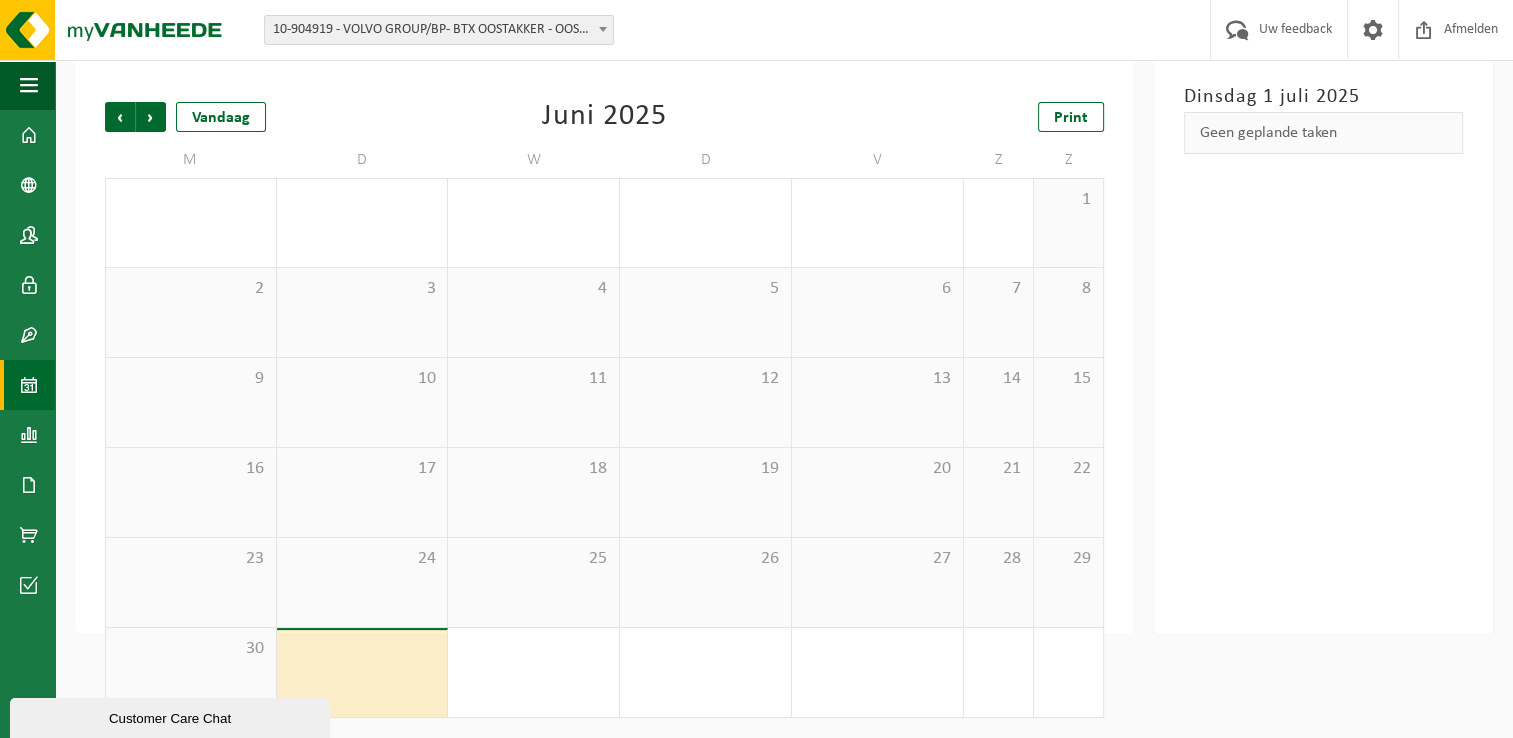 scroll, scrollTop: 0, scrollLeft: 0, axis: both 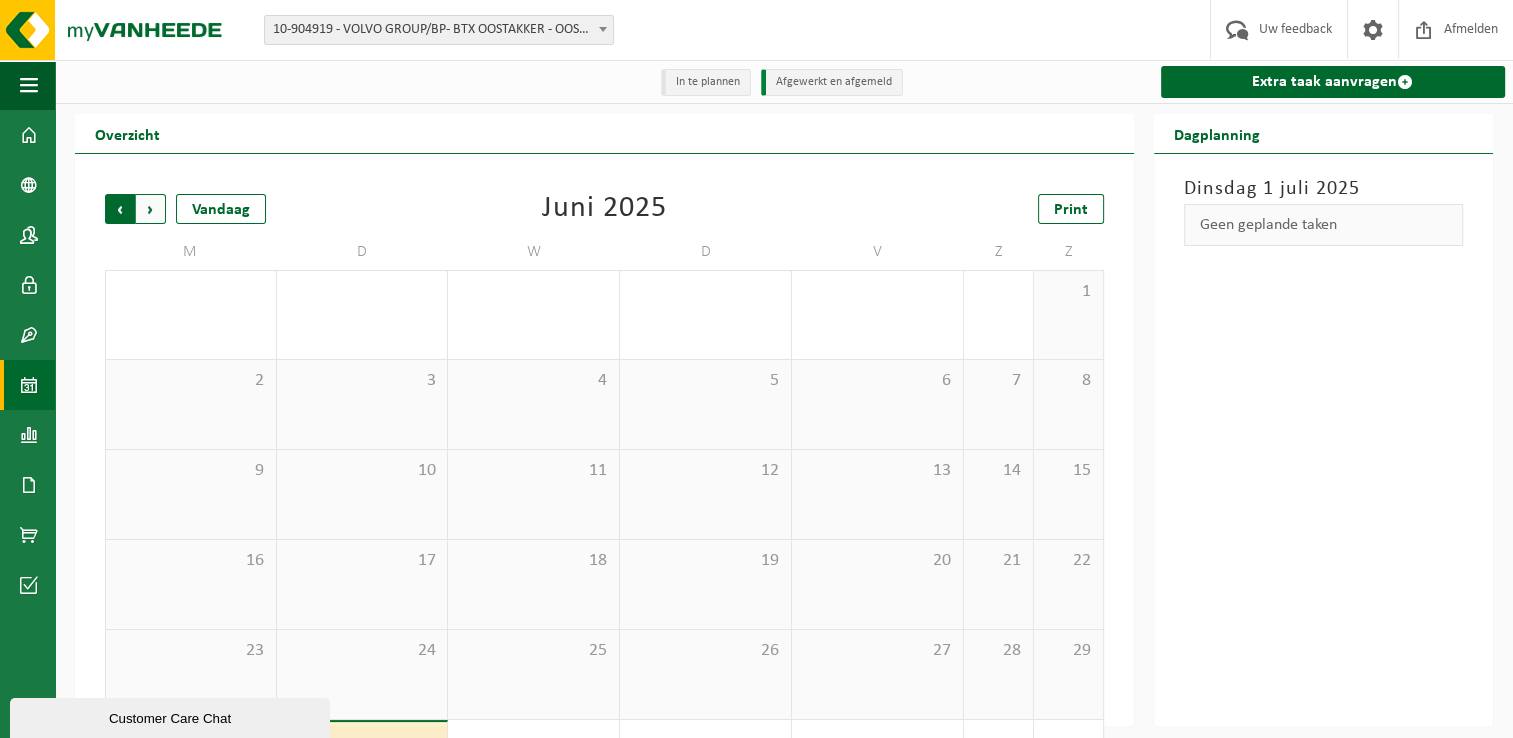 click on "Volgende" at bounding box center (151, 209) 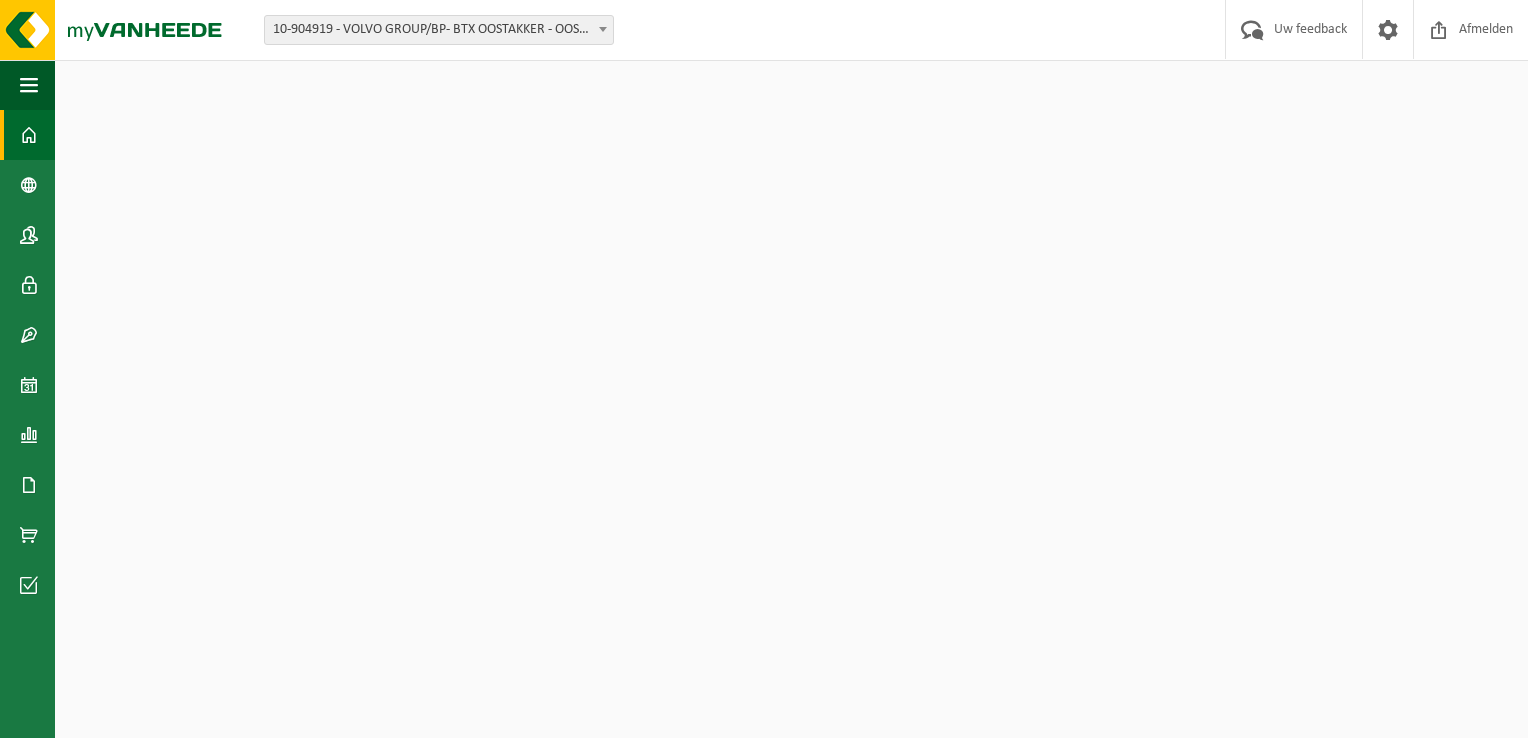 scroll, scrollTop: 0, scrollLeft: 0, axis: both 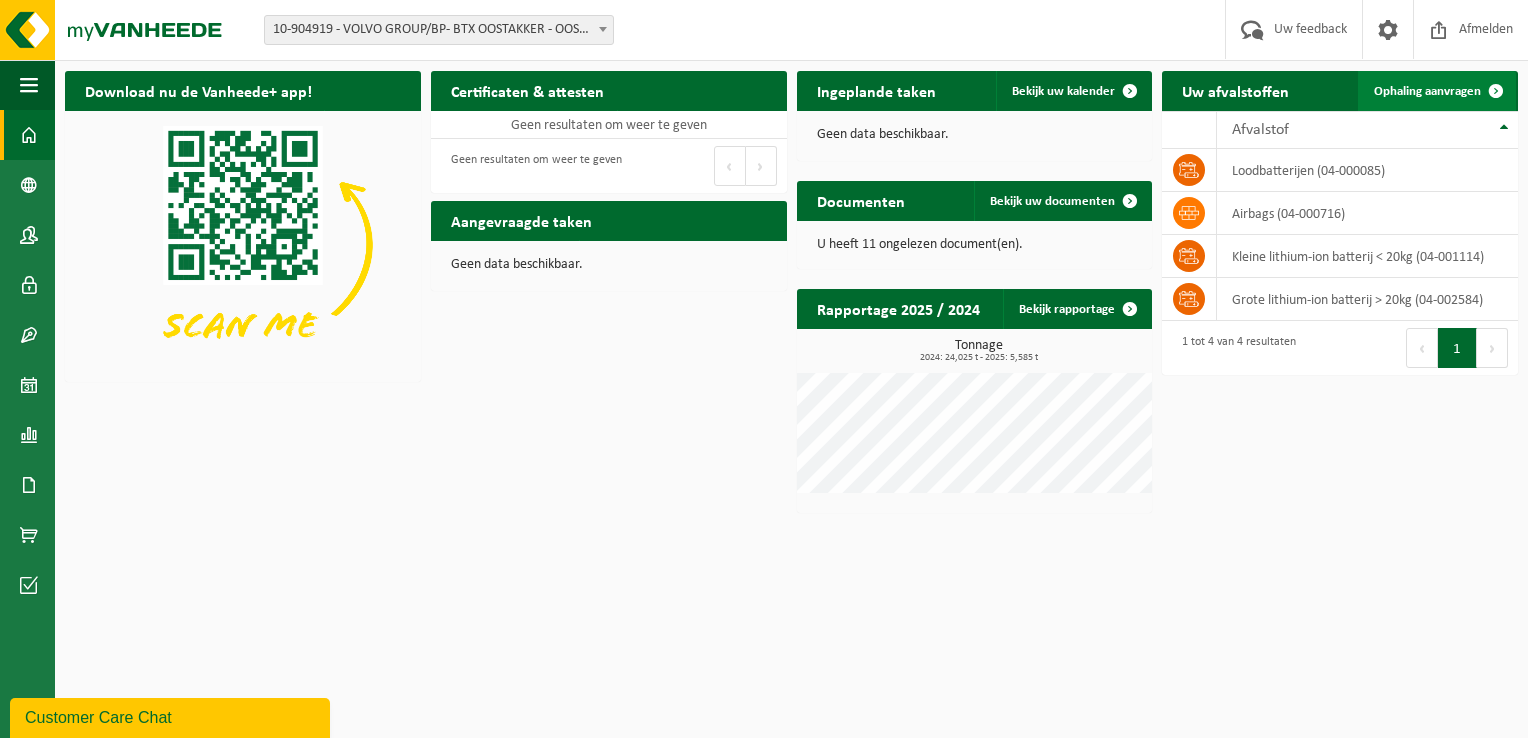 click on "Ophaling aanvragen" at bounding box center (1437, 91) 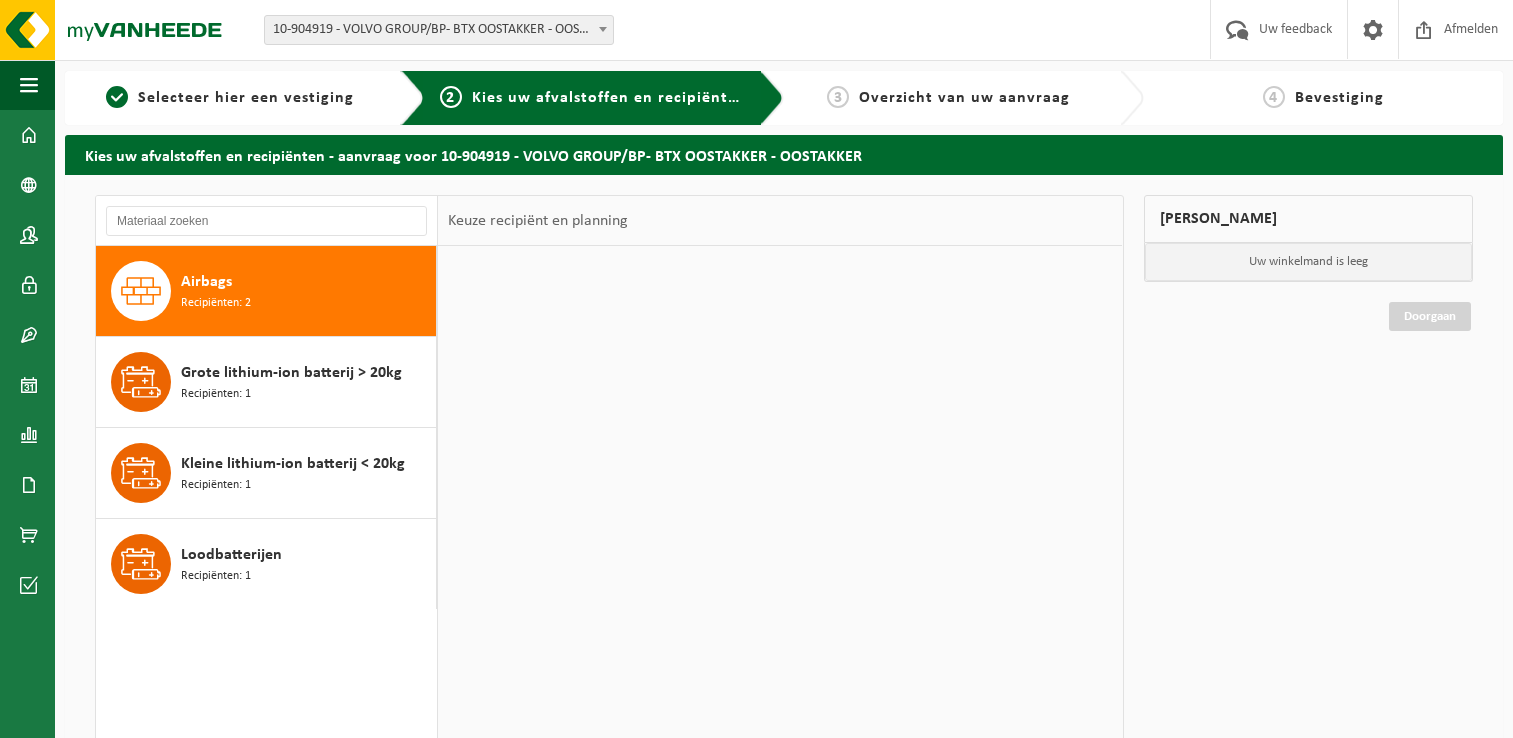 scroll, scrollTop: 0, scrollLeft: 0, axis: both 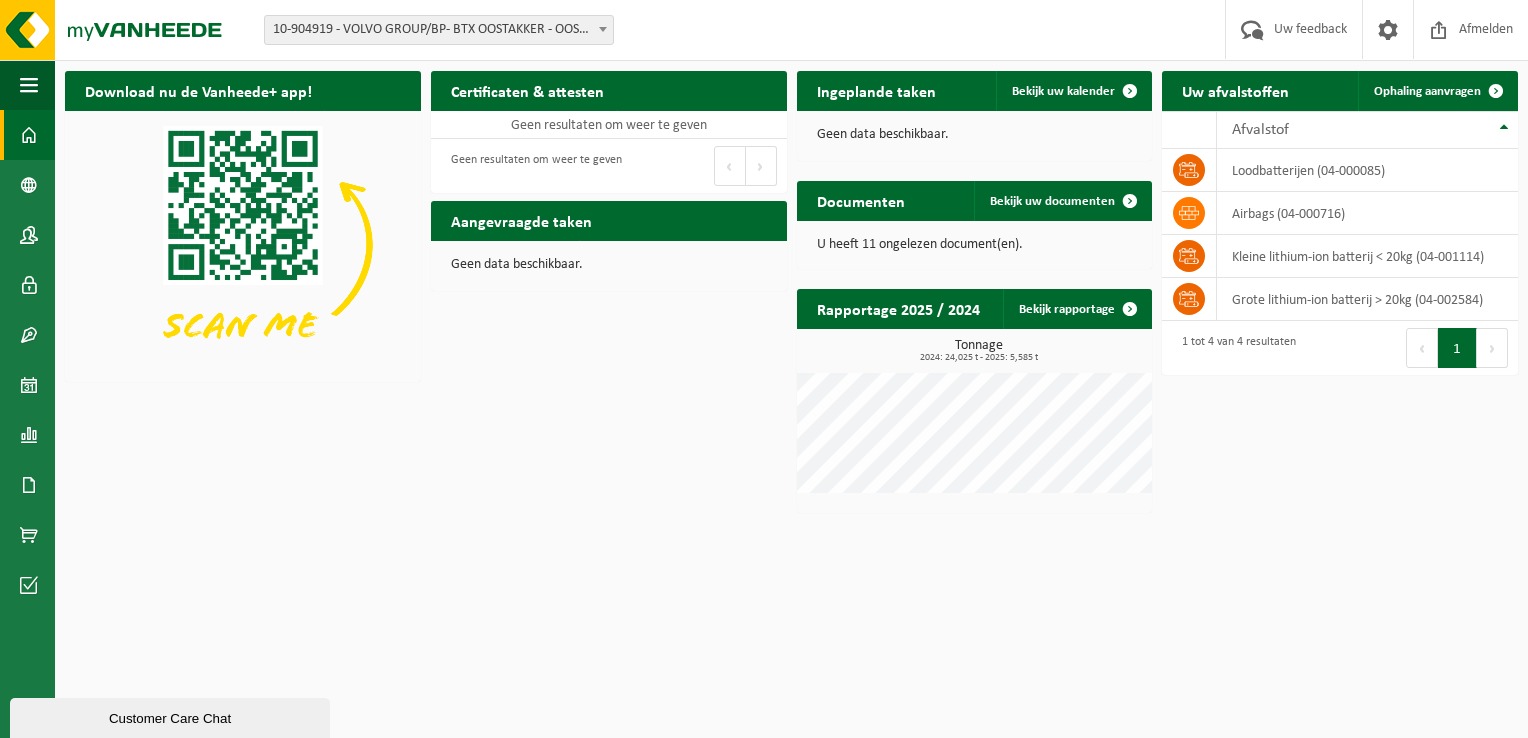 click on "Vestiging:       10-904919 - VOLVO GROUP/BP- BTX OOSTAKKER - OOSTAKKER   10-904919 - VOLVO GROUP/BP- BTX OOSTAKKER - OOSTAKKER          Welkom  JONAS VAN PEER         Uw feedback               Afmelden                     Navigatie                 Uw feedback               Afmelden                 Dashboard               Bedrijfsgegevens               Contactpersonen               Gebruikers               Contracten               Actieve contracten             Historiek contracten                 Kalender               Rapportage               In grafiekvorm             In lijstvorm                 Documenten               Facturen             Documenten                 Product Shop               Acceptatievoorwaarden                                         Download nu de Vanheede+ app!       Verberg                           Certificaten & attesten       Bekijk uw certificaten             10 25 50 100 10  resultaten weergeven Geen resultaten om weer te geven Eerste Vorige Volgende Laatste" at bounding box center (764, 369) 